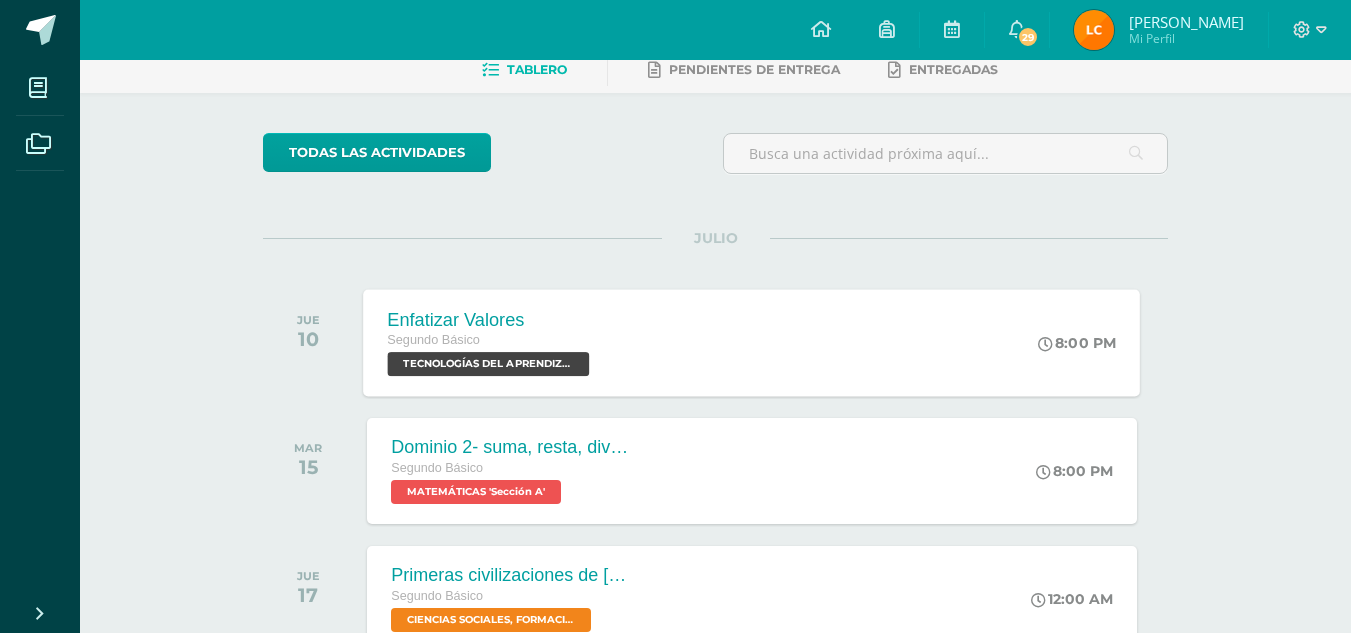 scroll, scrollTop: 0, scrollLeft: 0, axis: both 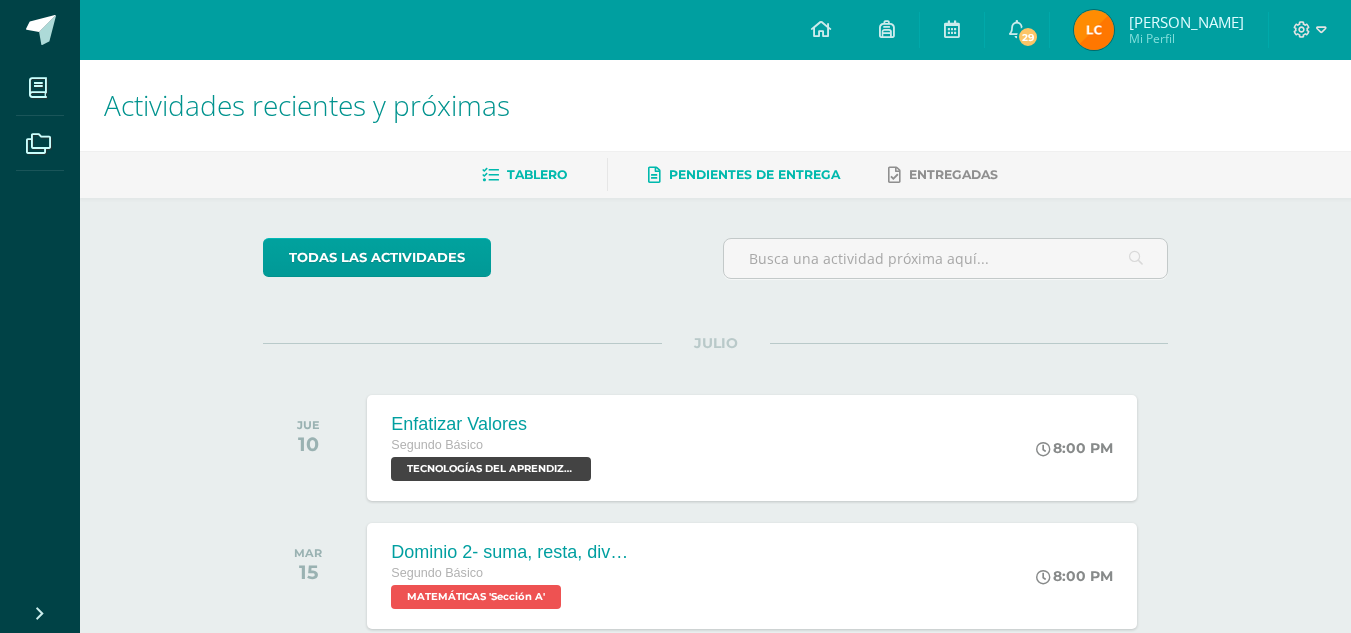 click on "Pendientes de entrega" at bounding box center (754, 174) 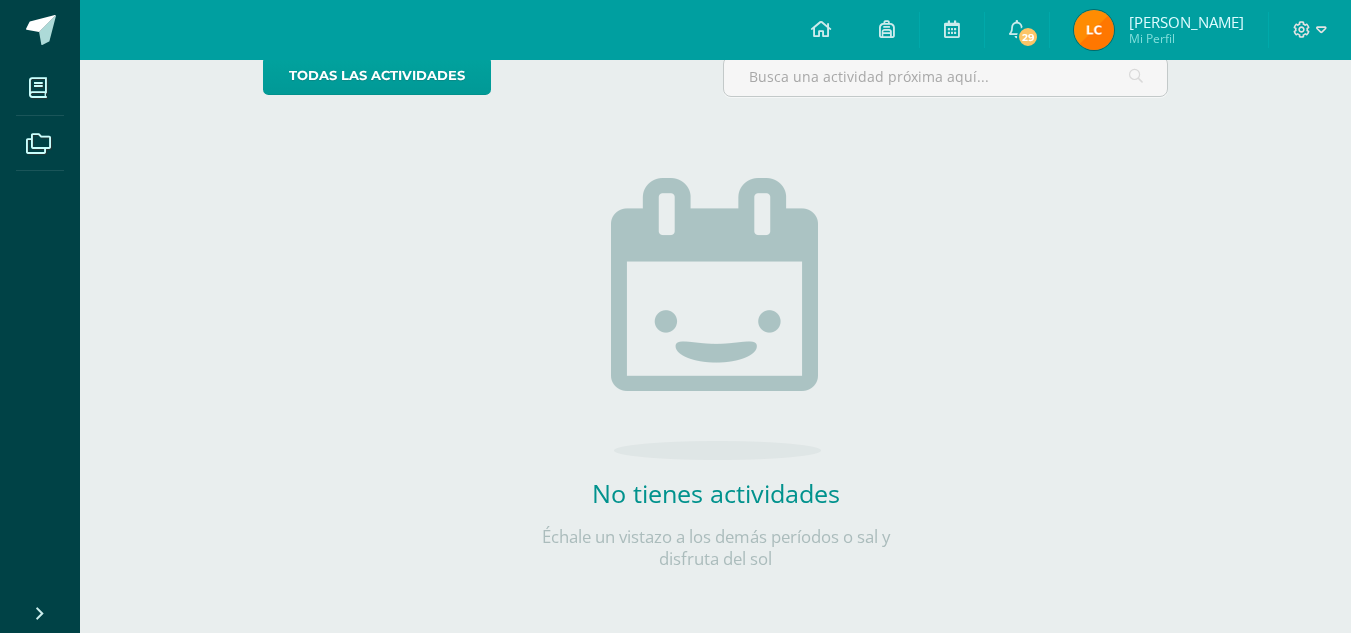scroll, scrollTop: 0, scrollLeft: 0, axis: both 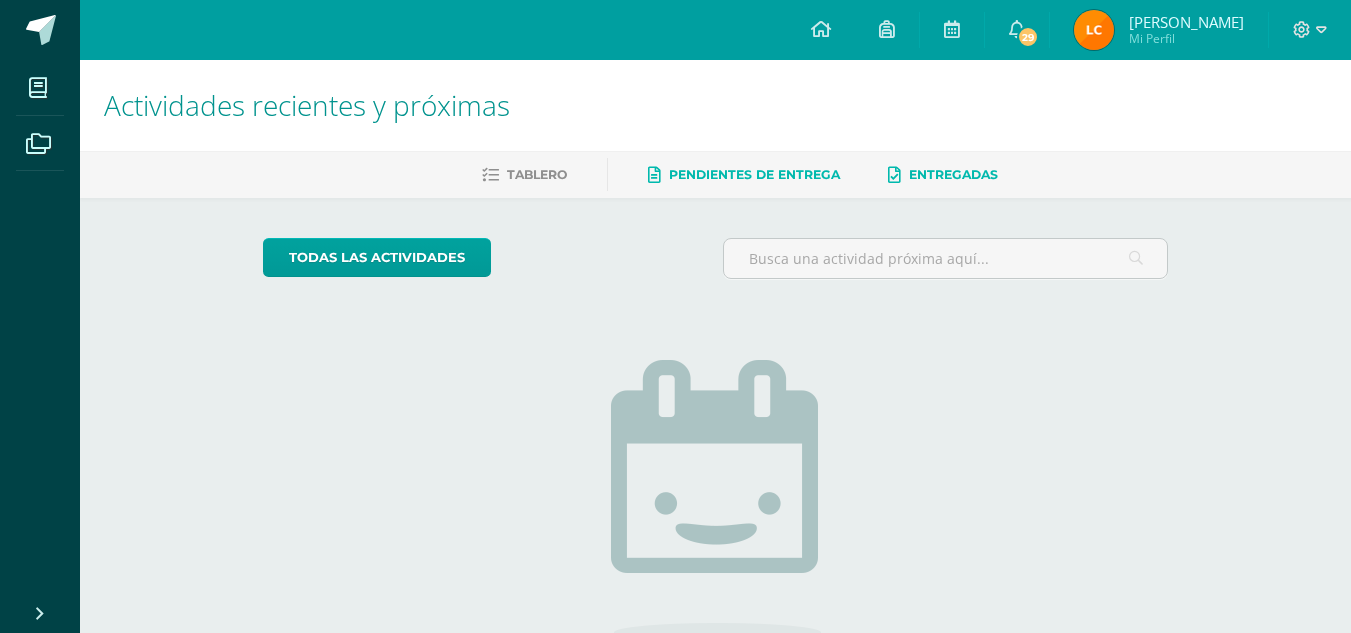 click on "Entregadas" at bounding box center (953, 174) 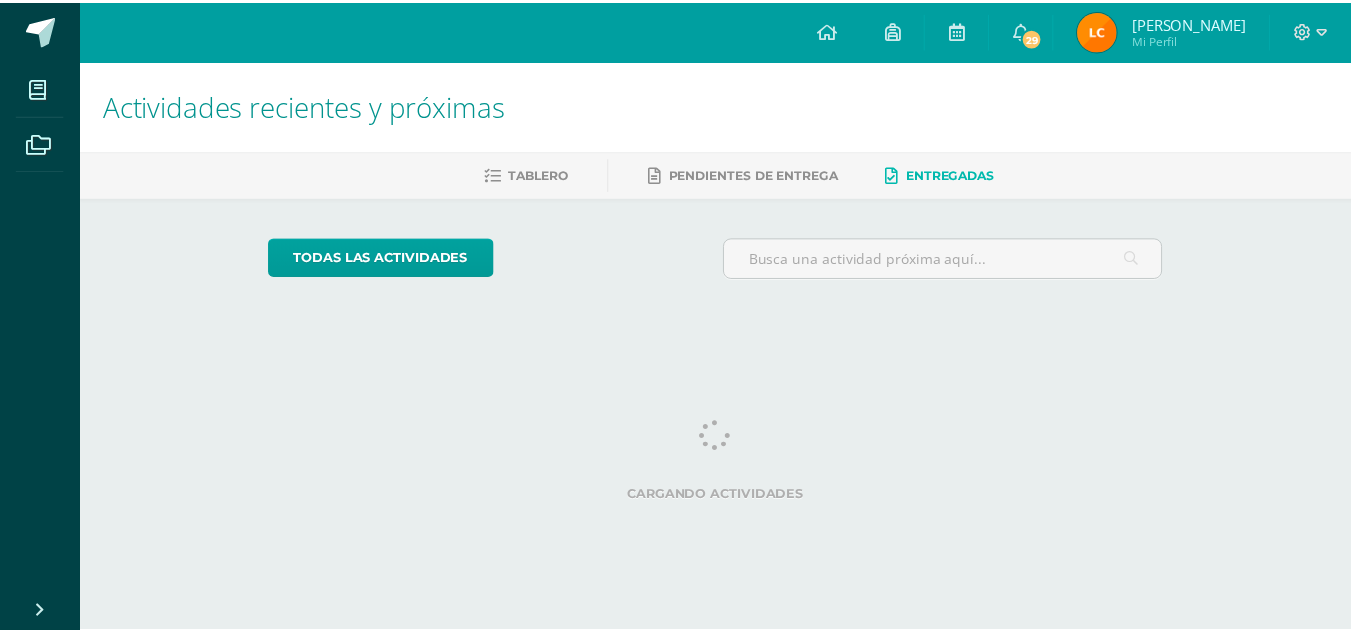 scroll, scrollTop: 0, scrollLeft: 0, axis: both 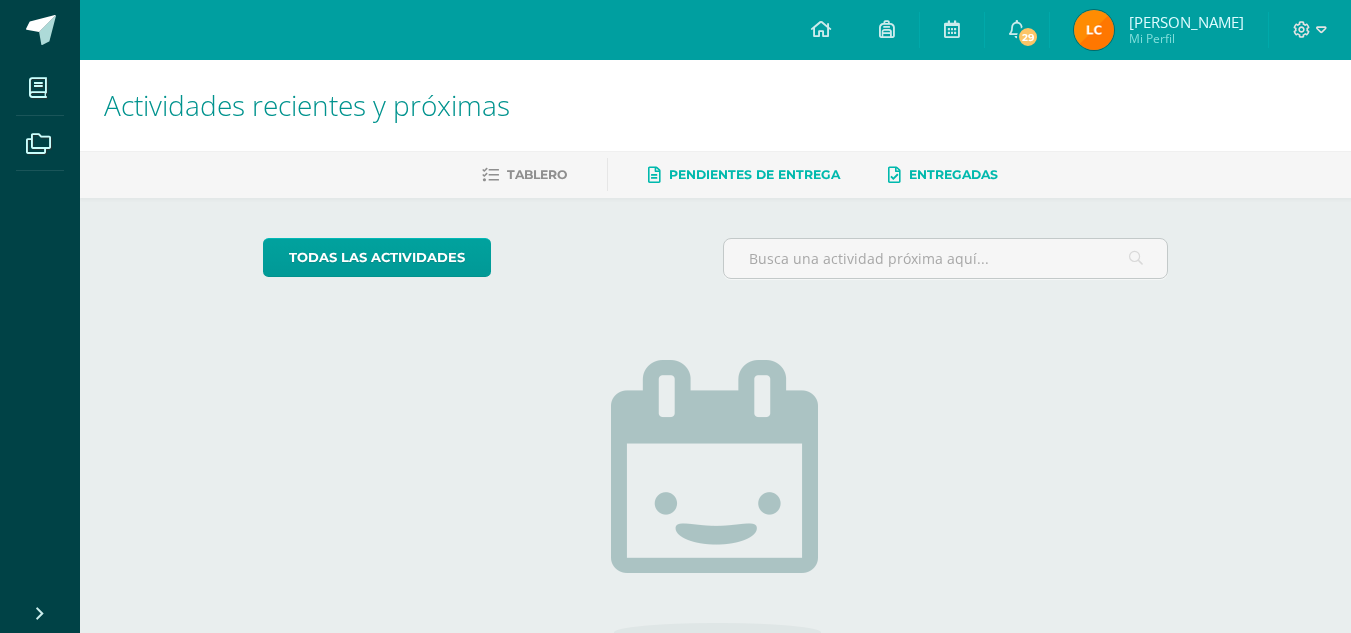 click on "Pendientes de entrega" at bounding box center [754, 174] 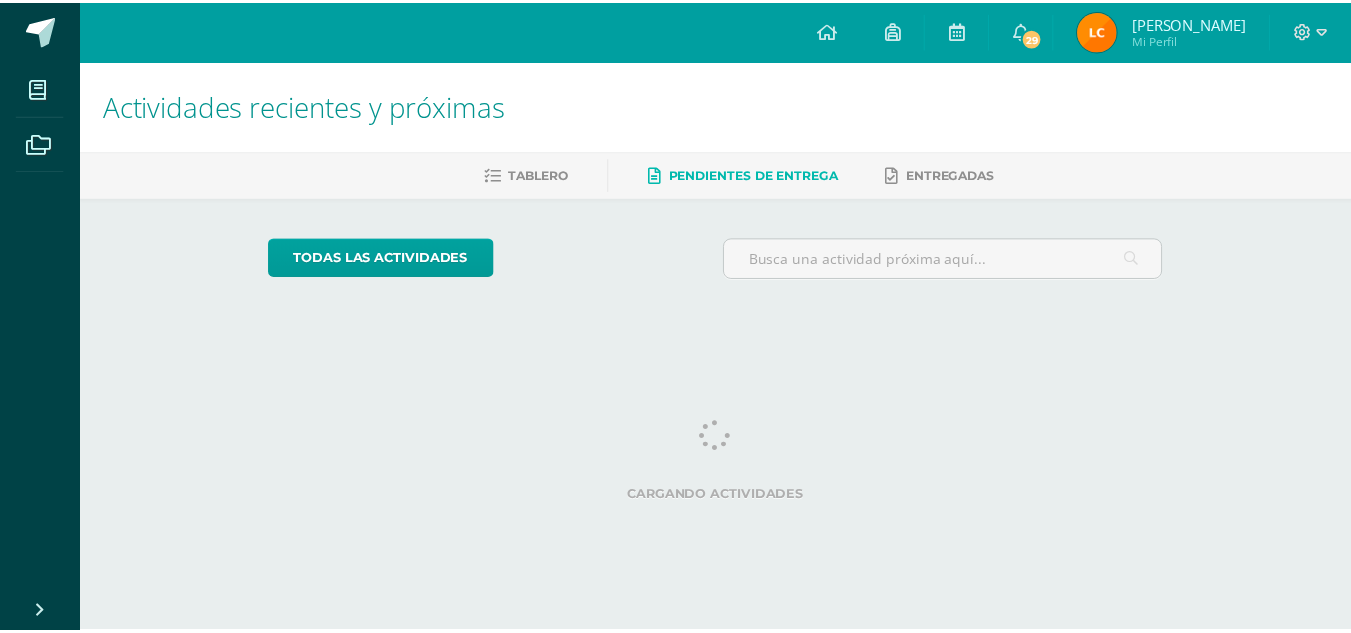 scroll, scrollTop: 0, scrollLeft: 0, axis: both 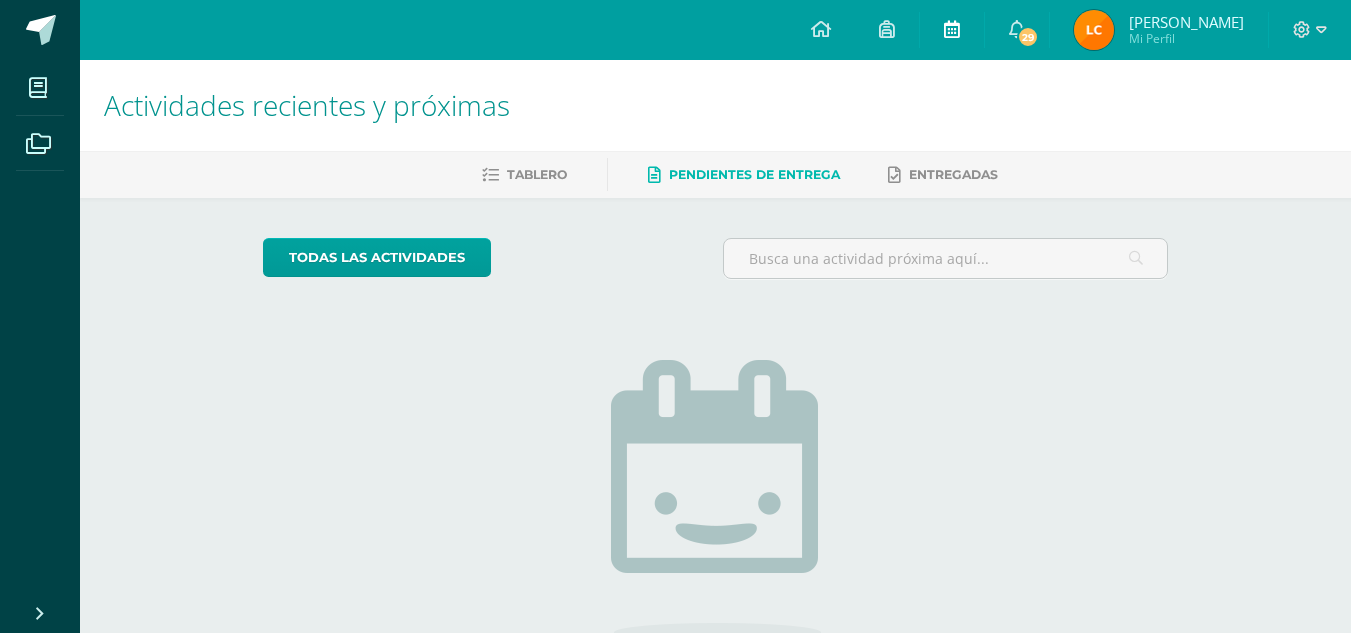 click at bounding box center [952, 29] 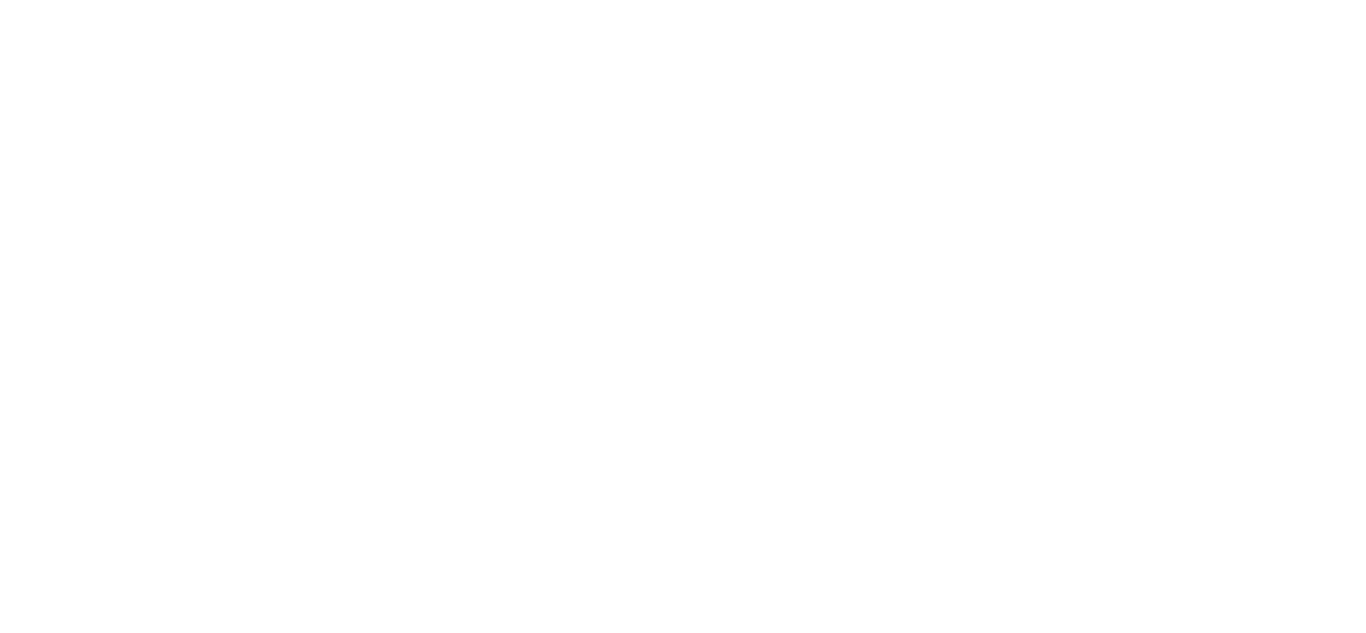 scroll, scrollTop: 0, scrollLeft: 0, axis: both 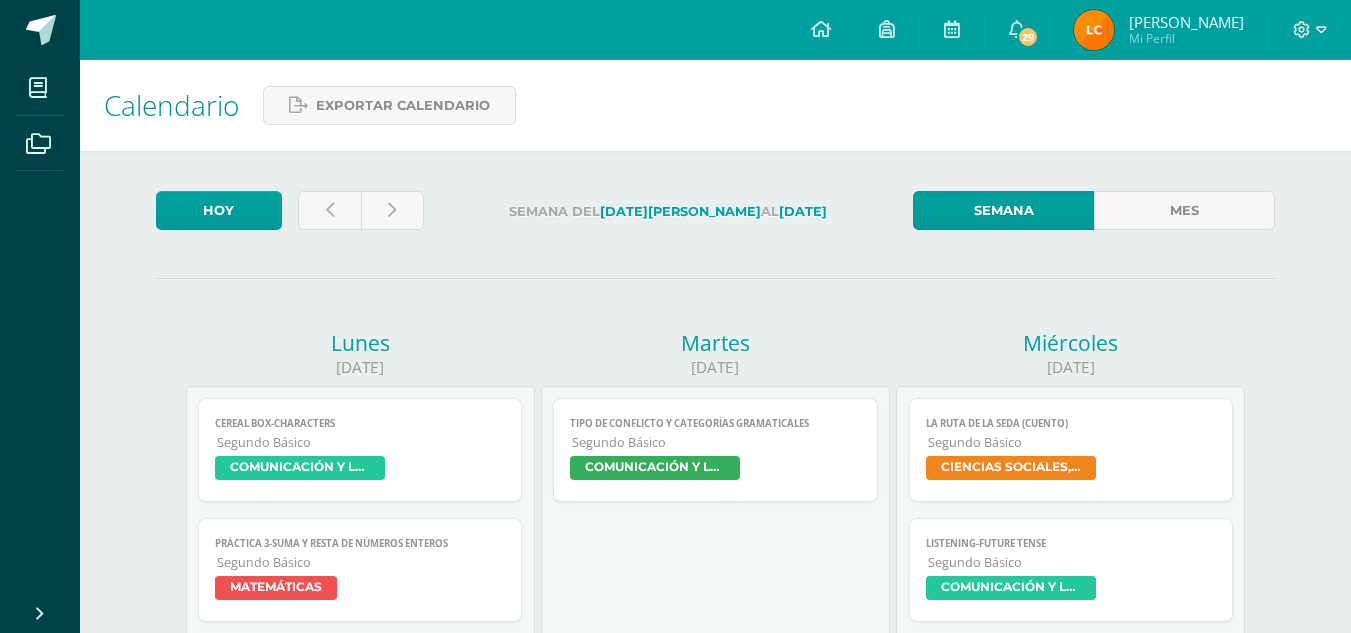click on "Segundo Básico" at bounding box center (1072, 442) 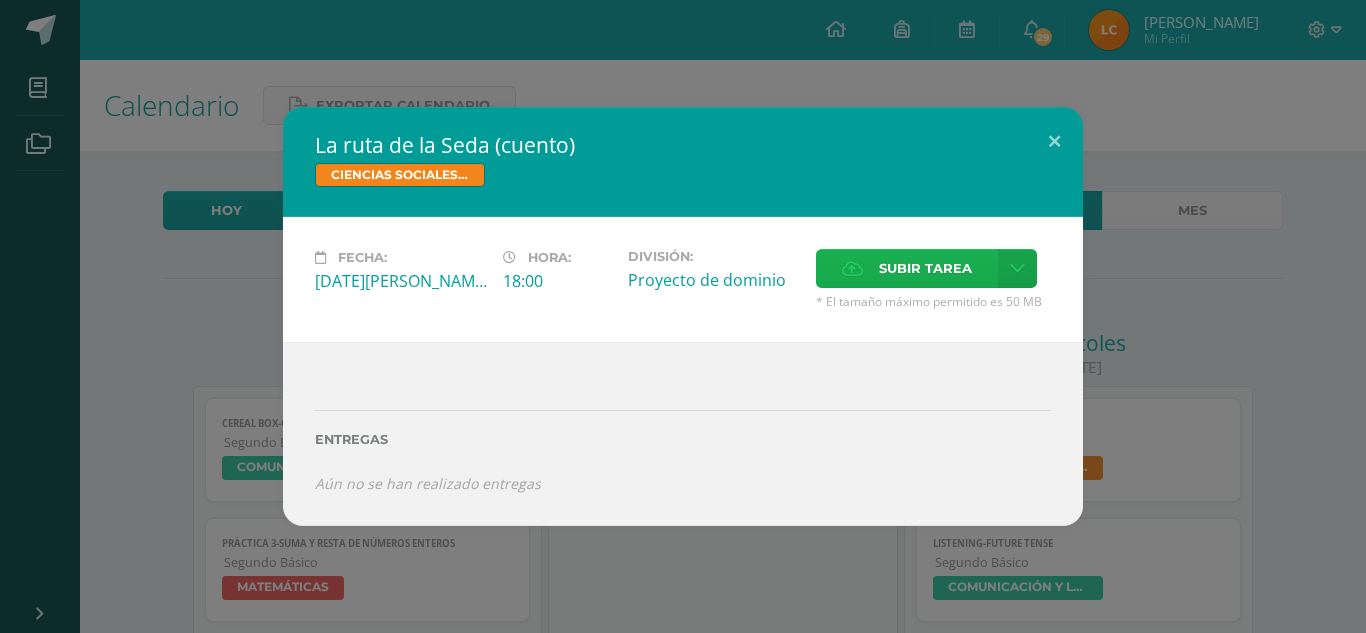 click on "Subir tarea" at bounding box center (907, 268) 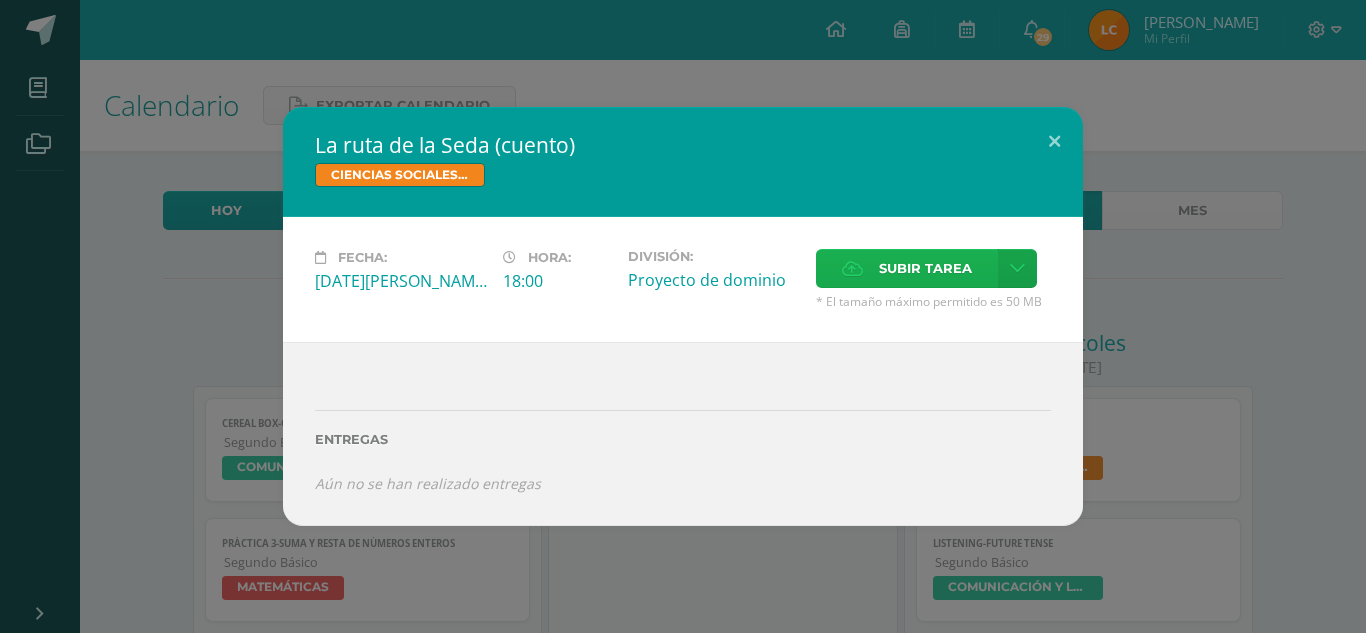 click on "Subir tarea" at bounding box center [925, 268] 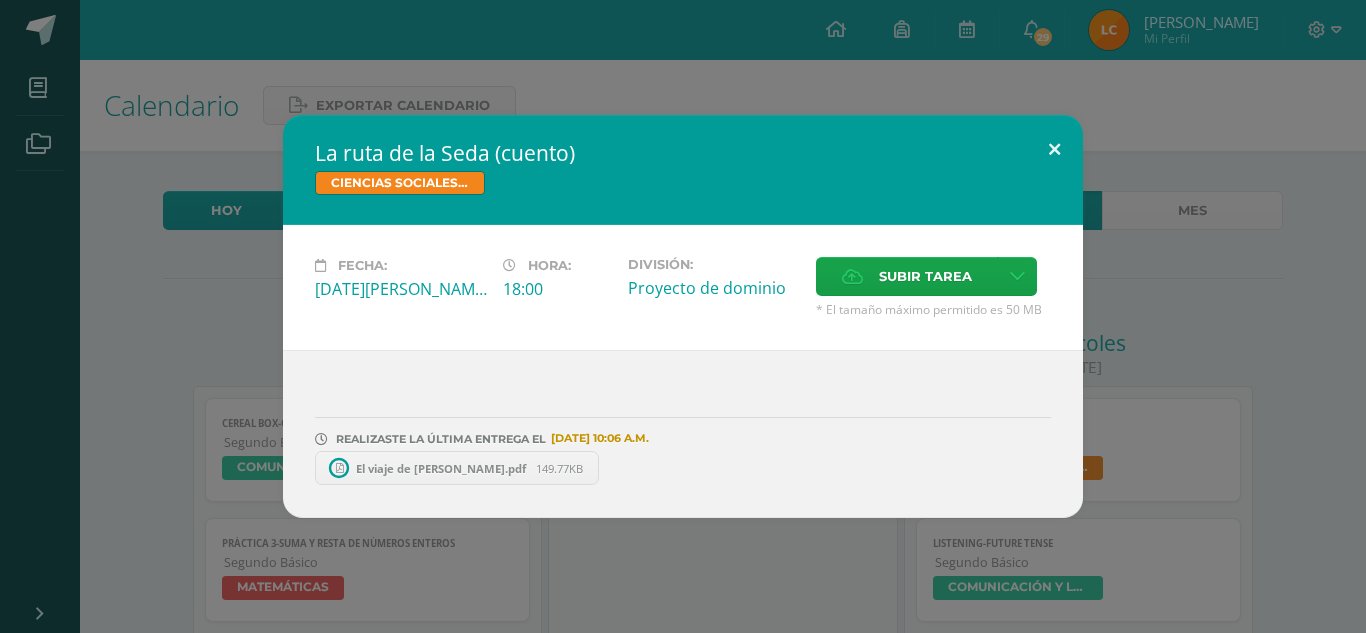 click at bounding box center (1054, 149) 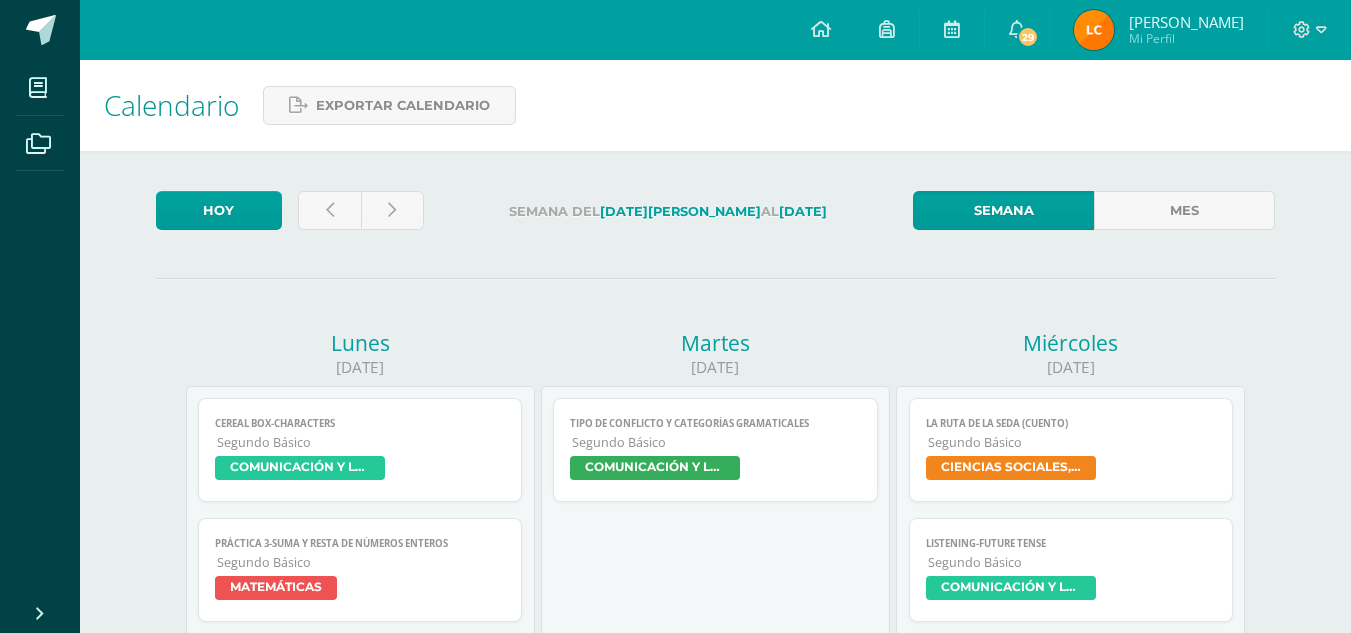 click on "Segundo Básico" at bounding box center (1072, 442) 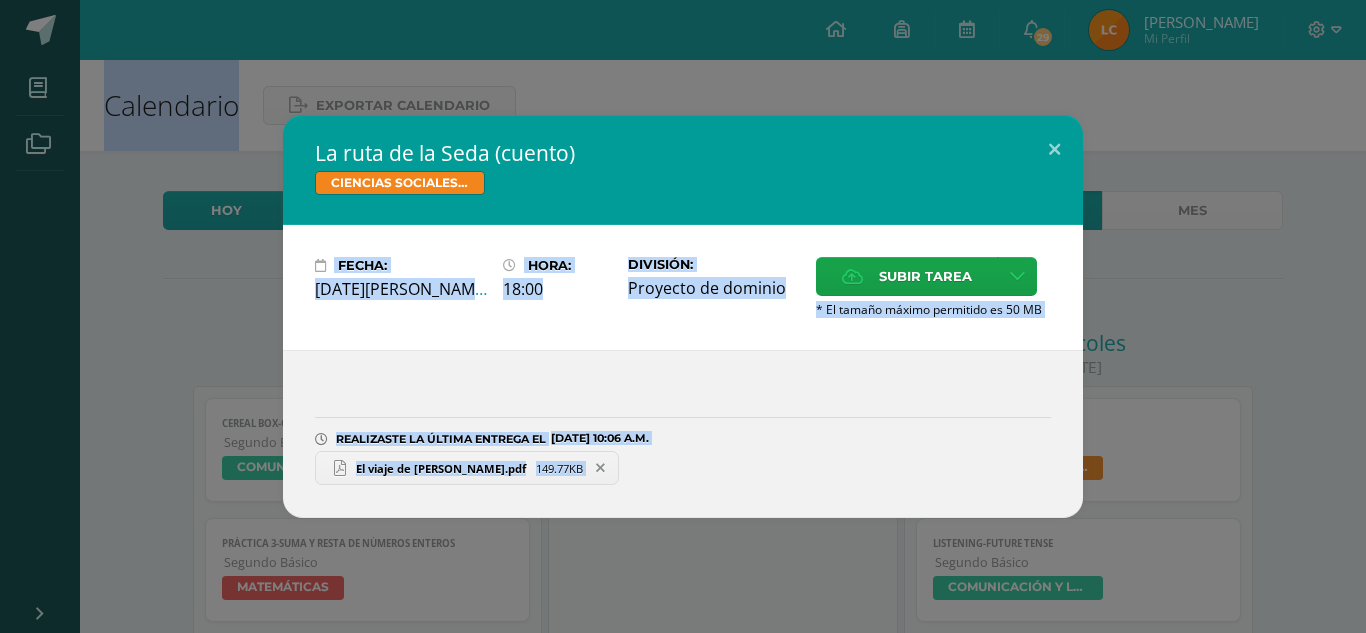 drag, startPoint x: 1178, startPoint y: 104, endPoint x: 809, endPoint y: -72, distance: 408.8239 